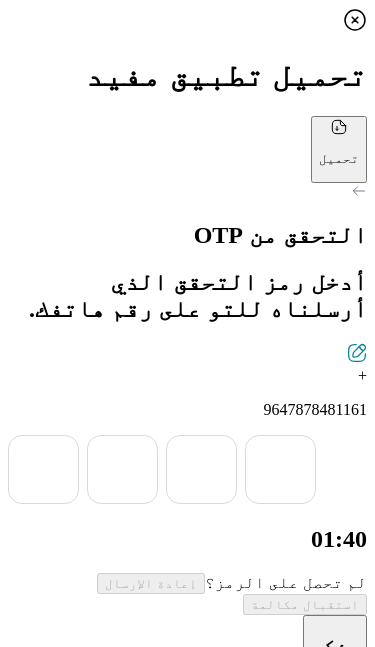 scroll, scrollTop: 203, scrollLeft: 0, axis: vertical 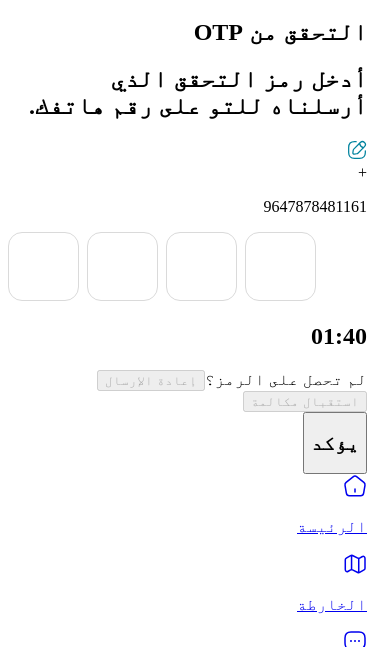 click 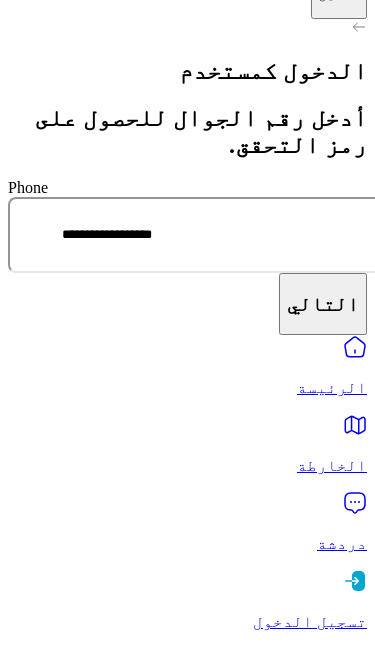 click 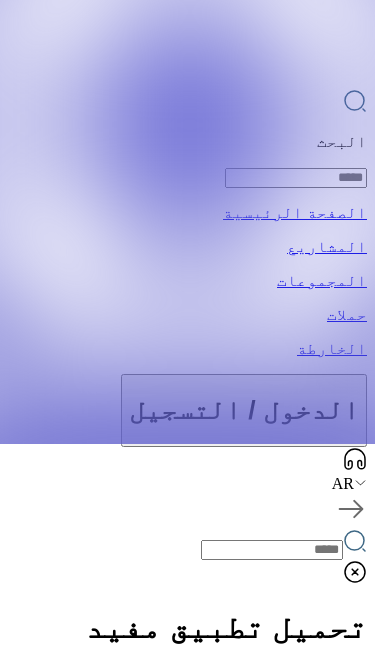 click on "AR" at bounding box center [187, 484] 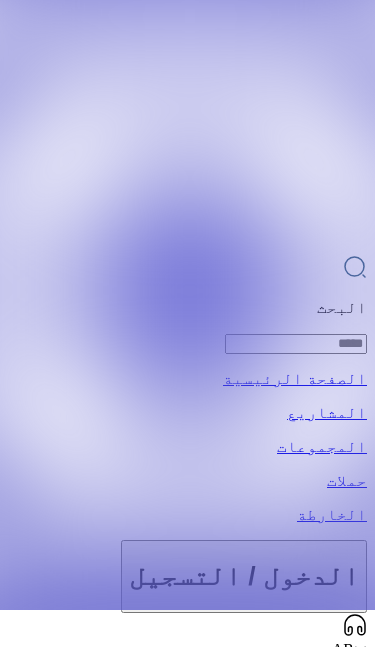 scroll, scrollTop: 34, scrollLeft: 0, axis: vertical 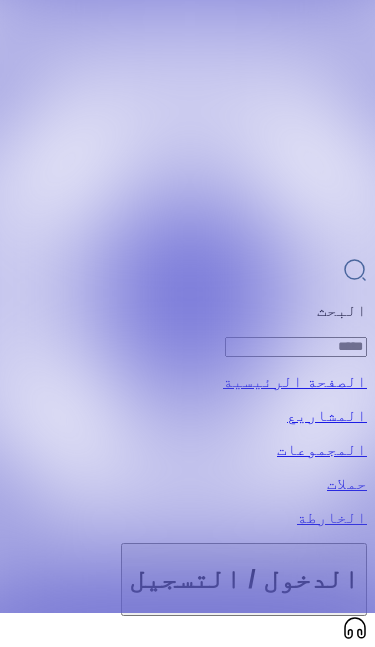 click on "اختيار موضوع نشاط المشروع" at bounding box center (187, 1488) 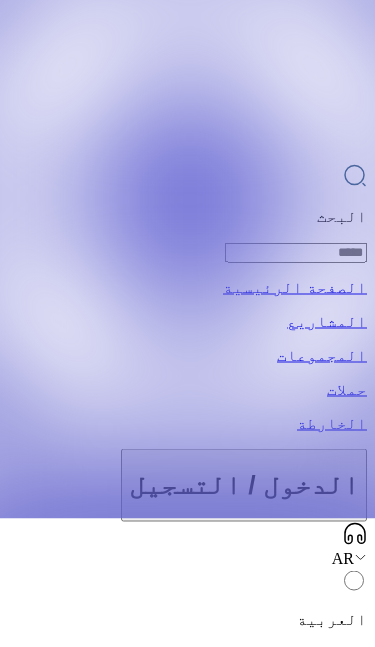 scroll, scrollTop: 0, scrollLeft: 0, axis: both 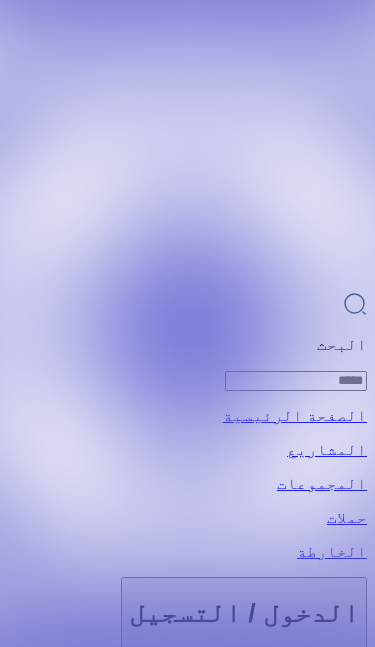 click on "AR" at bounding box center [187, 687] 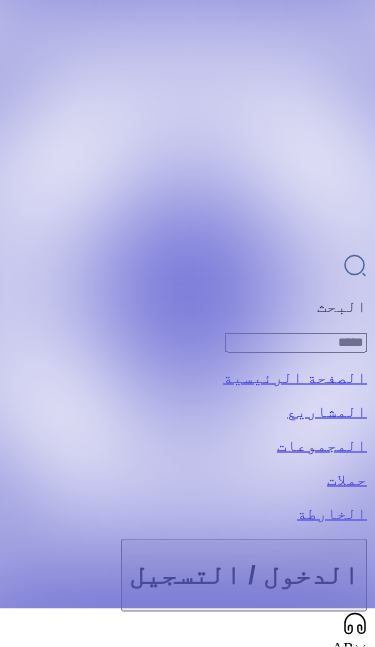 scroll, scrollTop: 39, scrollLeft: 0, axis: vertical 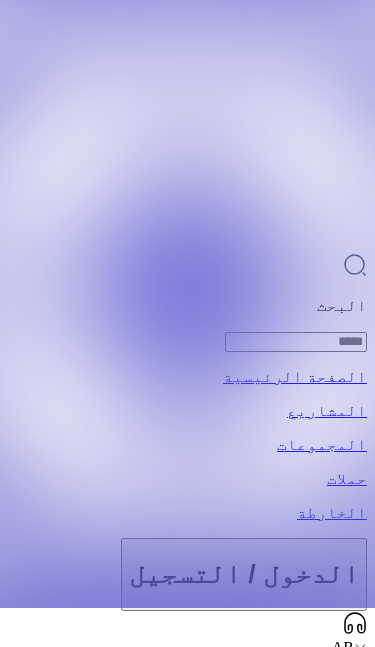click on "دردشة" at bounding box center (187, 6613) 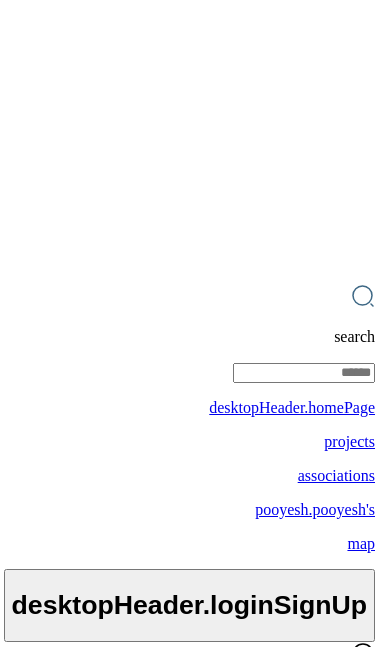 click on "home" at bounding box center (187, 1629) 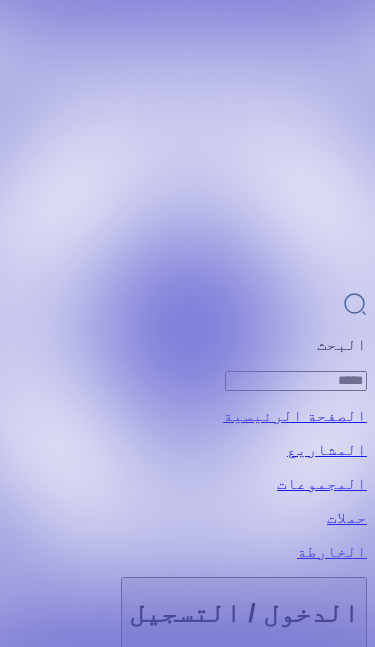 click 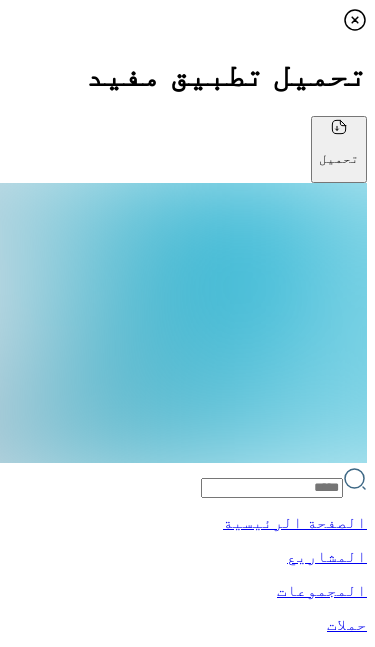 click on "تسجيل الدخول" at bounding box center (187, 4341) 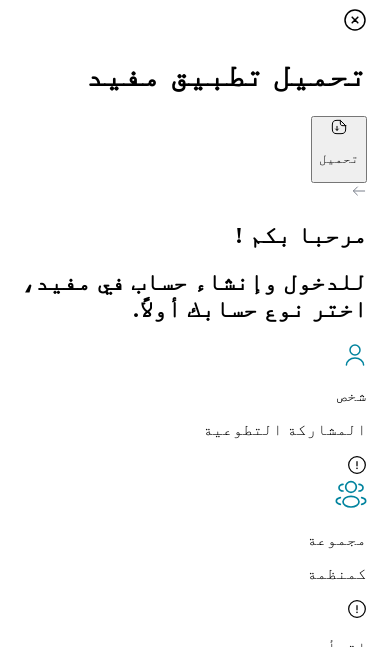 scroll, scrollTop: 8, scrollLeft: 0, axis: vertical 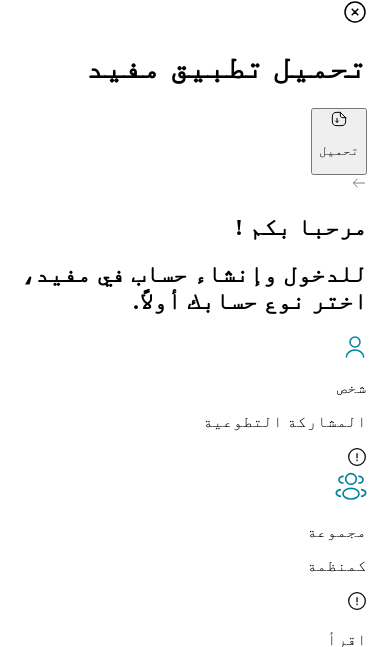 click on "شخص المشاركة التطوعية" at bounding box center (187, 403) 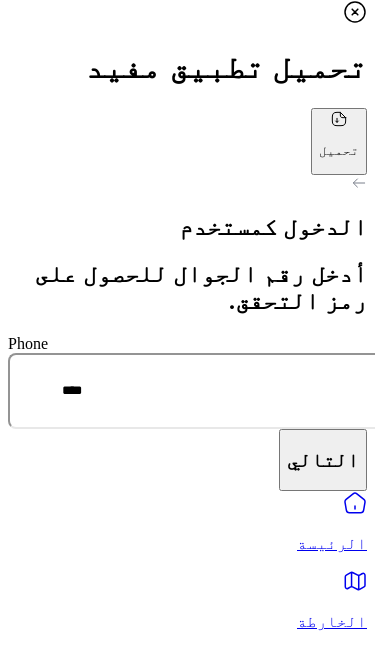 scroll, scrollTop: 0, scrollLeft: 0, axis: both 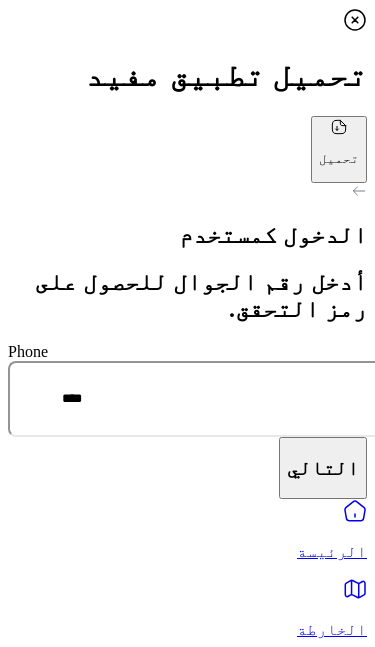 click on "دردشة" at bounding box center (187, 708) 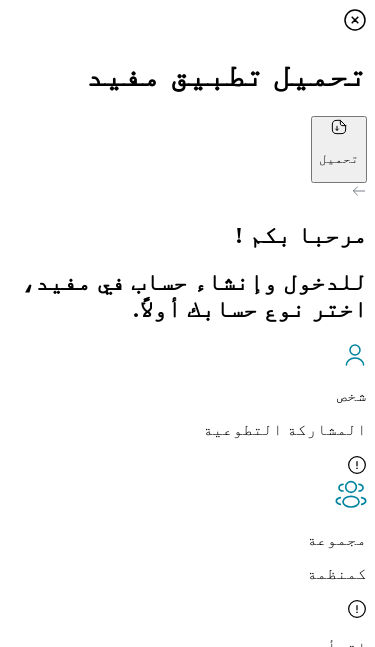 click 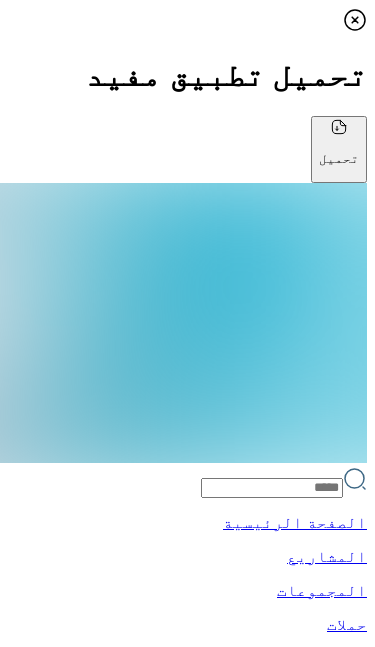 click on "الرئيسة" at bounding box center [187, 4237] 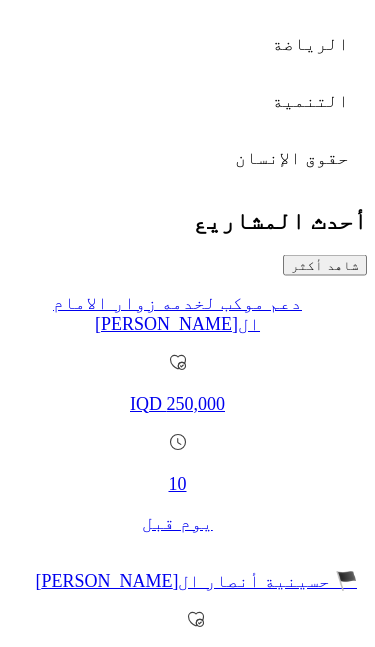 scroll, scrollTop: 1209, scrollLeft: 0, axis: vertical 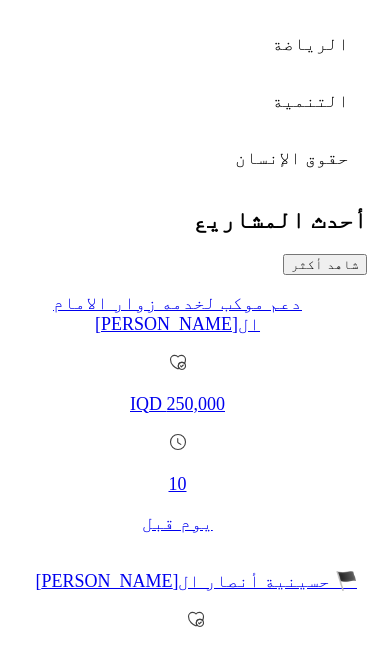 click 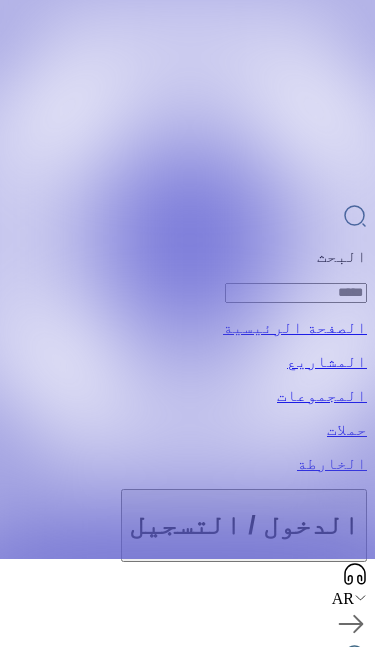 scroll, scrollTop: 87, scrollLeft: 0, axis: vertical 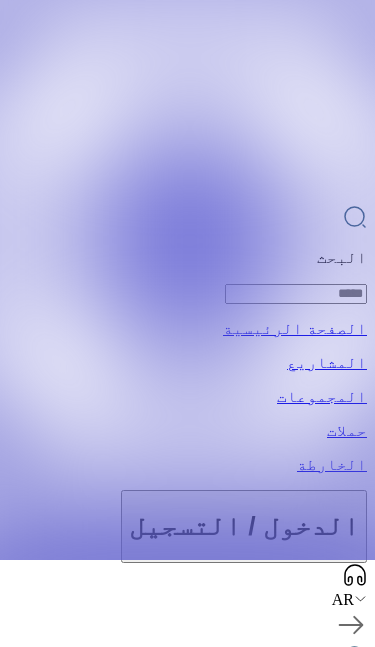 click at bounding box center (274, 934) 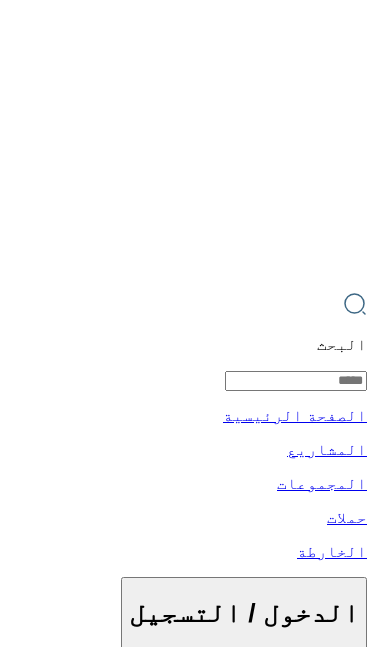 scroll, scrollTop: 0, scrollLeft: -252, axis: horizontal 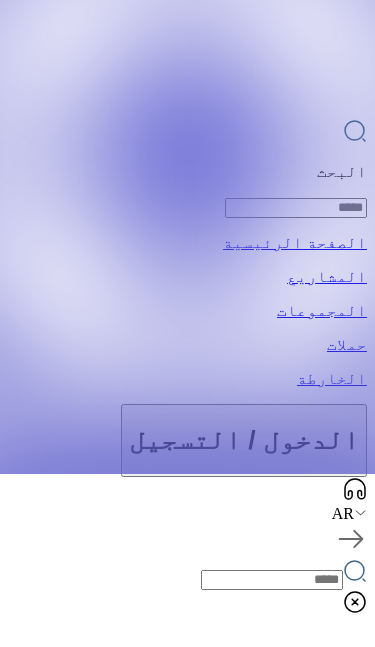 click on "شاهد أكثر" at bounding box center (325, 1300) 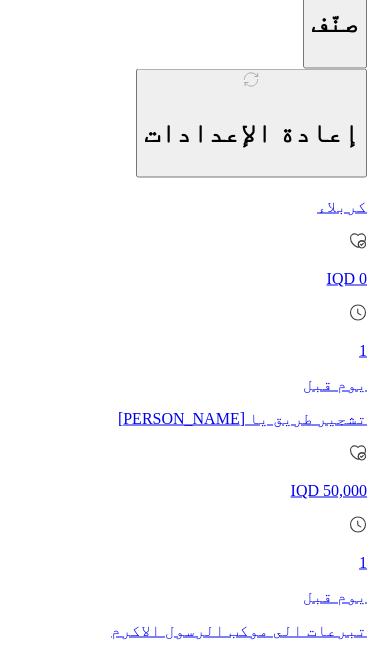 scroll, scrollTop: 1289, scrollLeft: 0, axis: vertical 